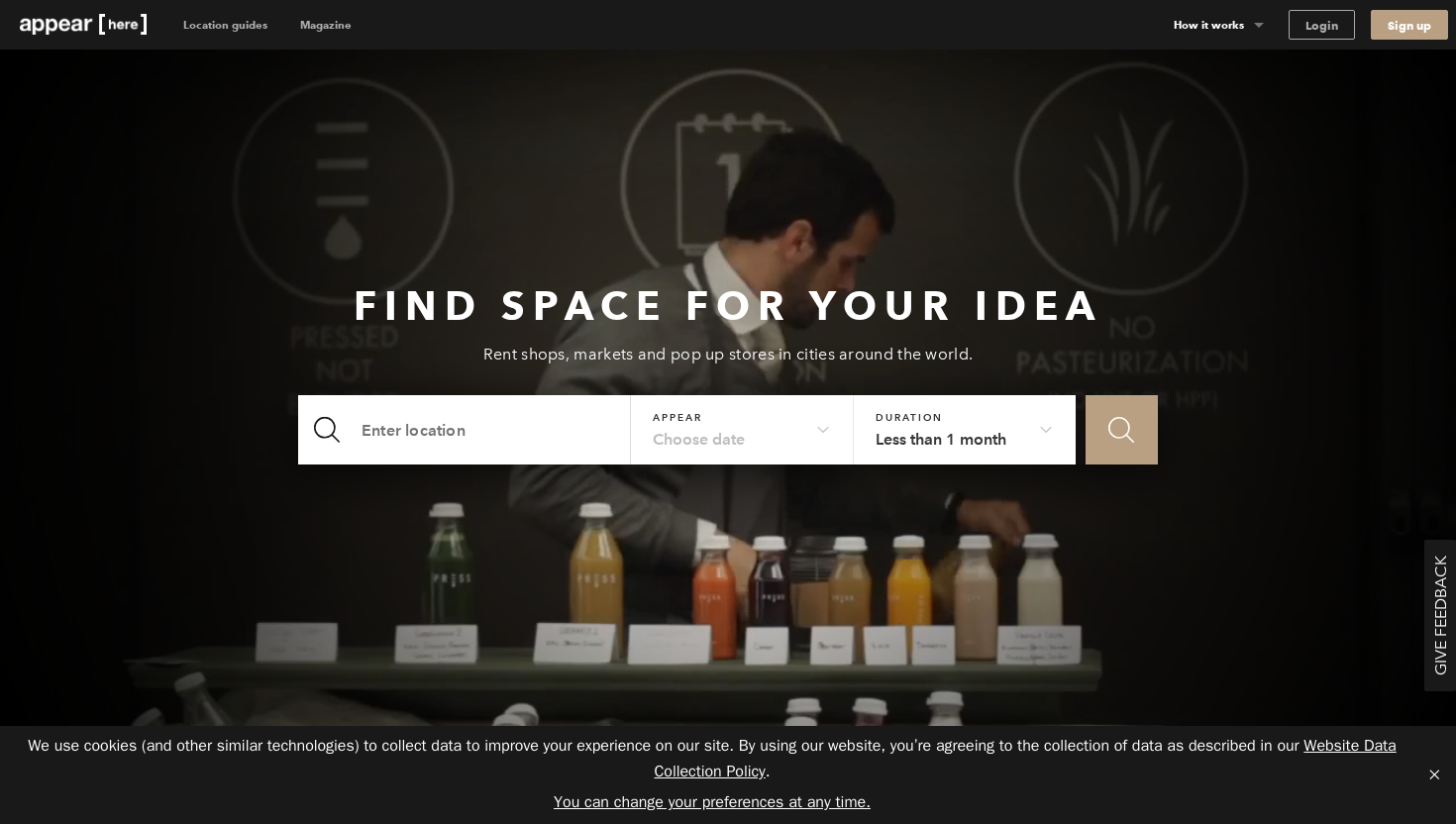 scroll, scrollTop: 0, scrollLeft: 0, axis: both 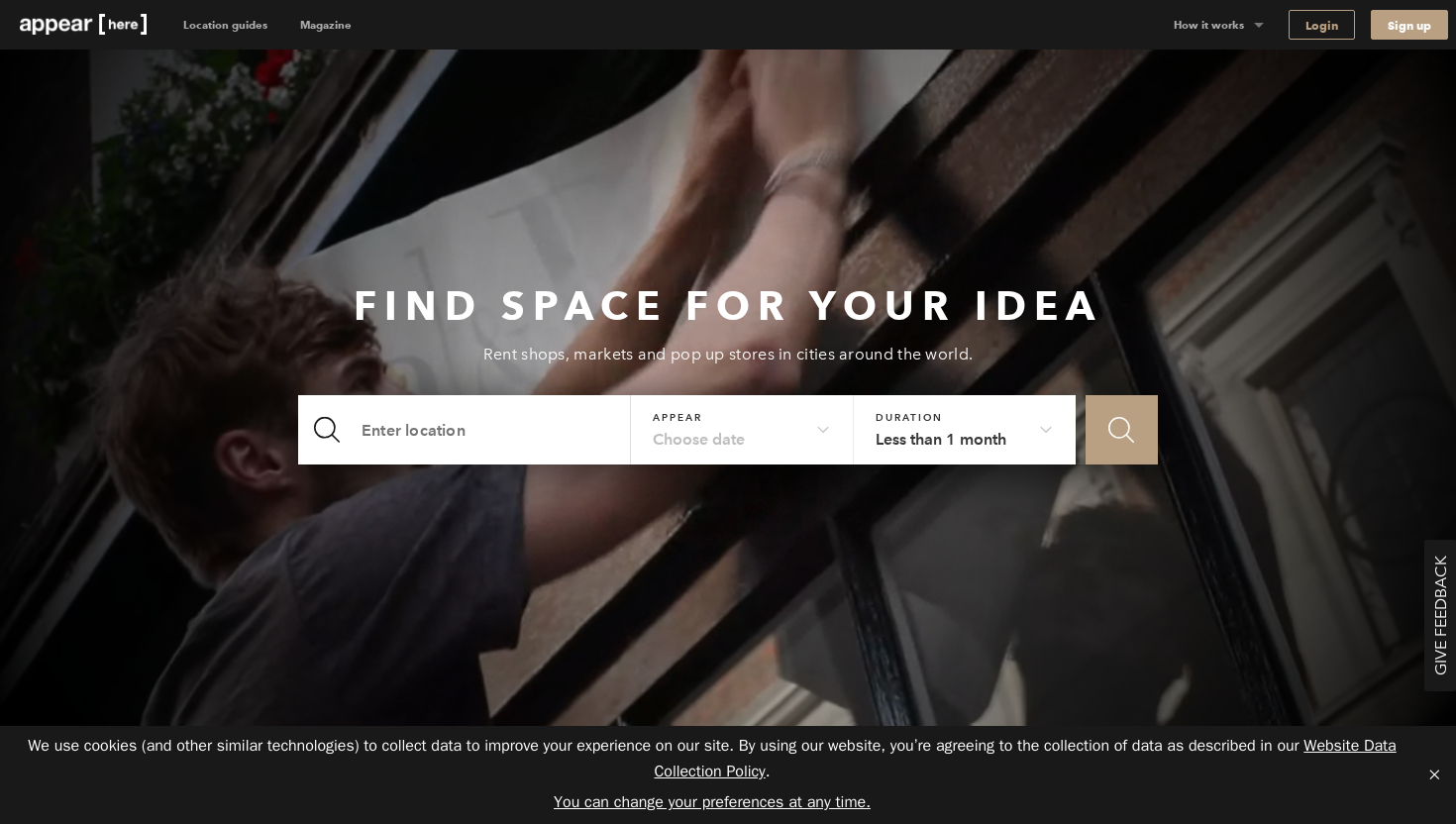 click on "Login" at bounding box center [1321, 25] 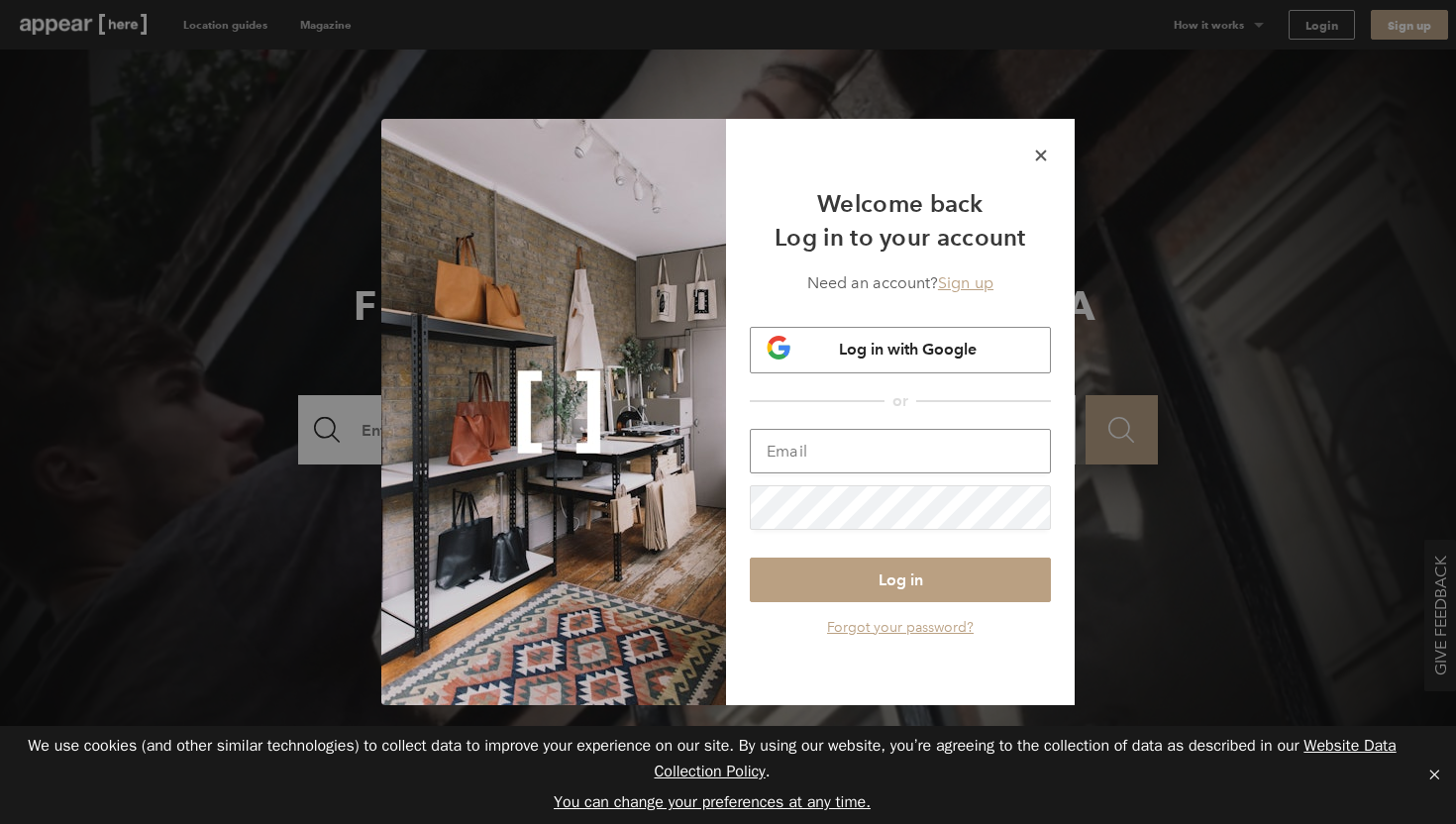type 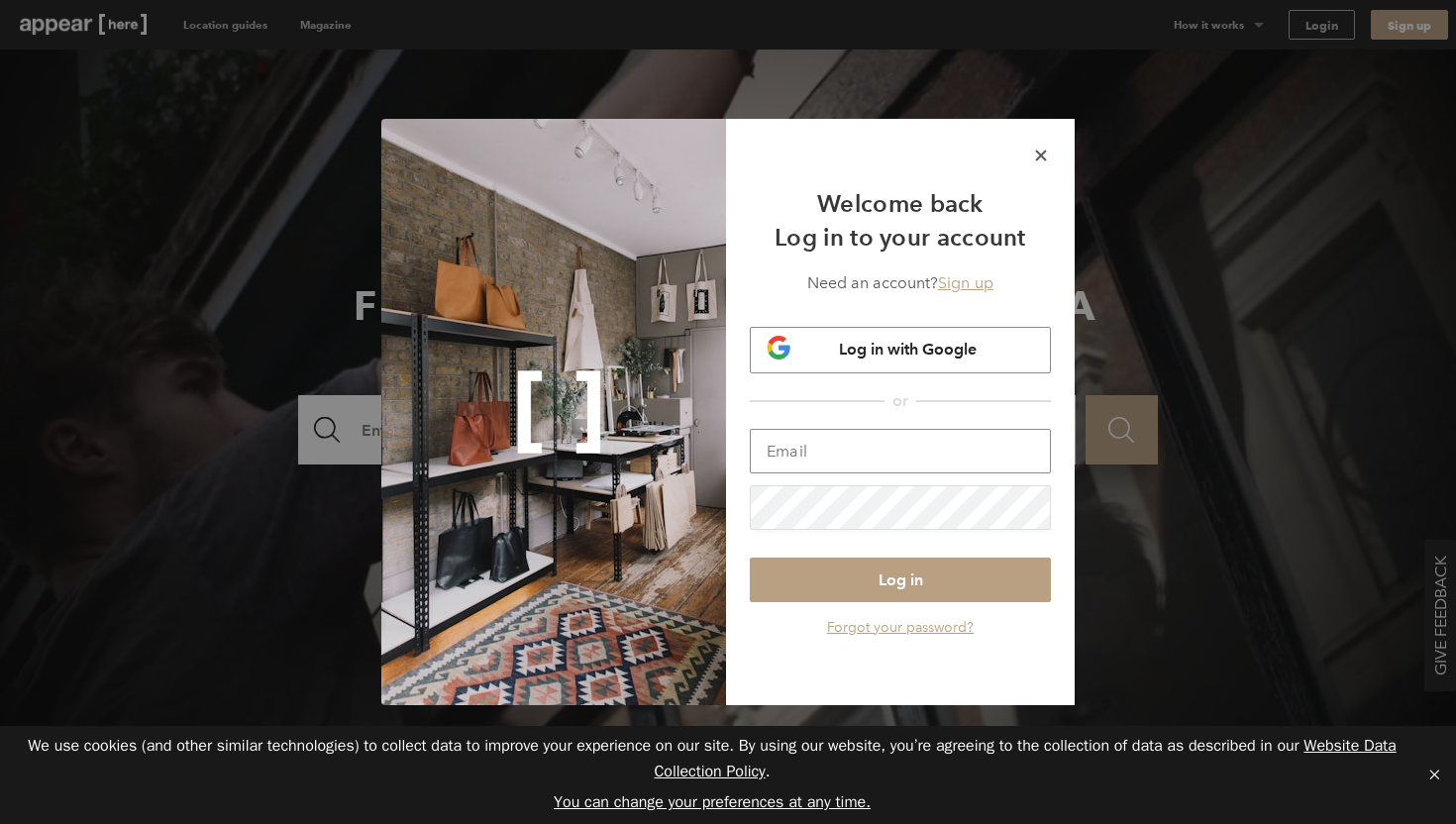 type on "sonny.borg@wearecollider.com" 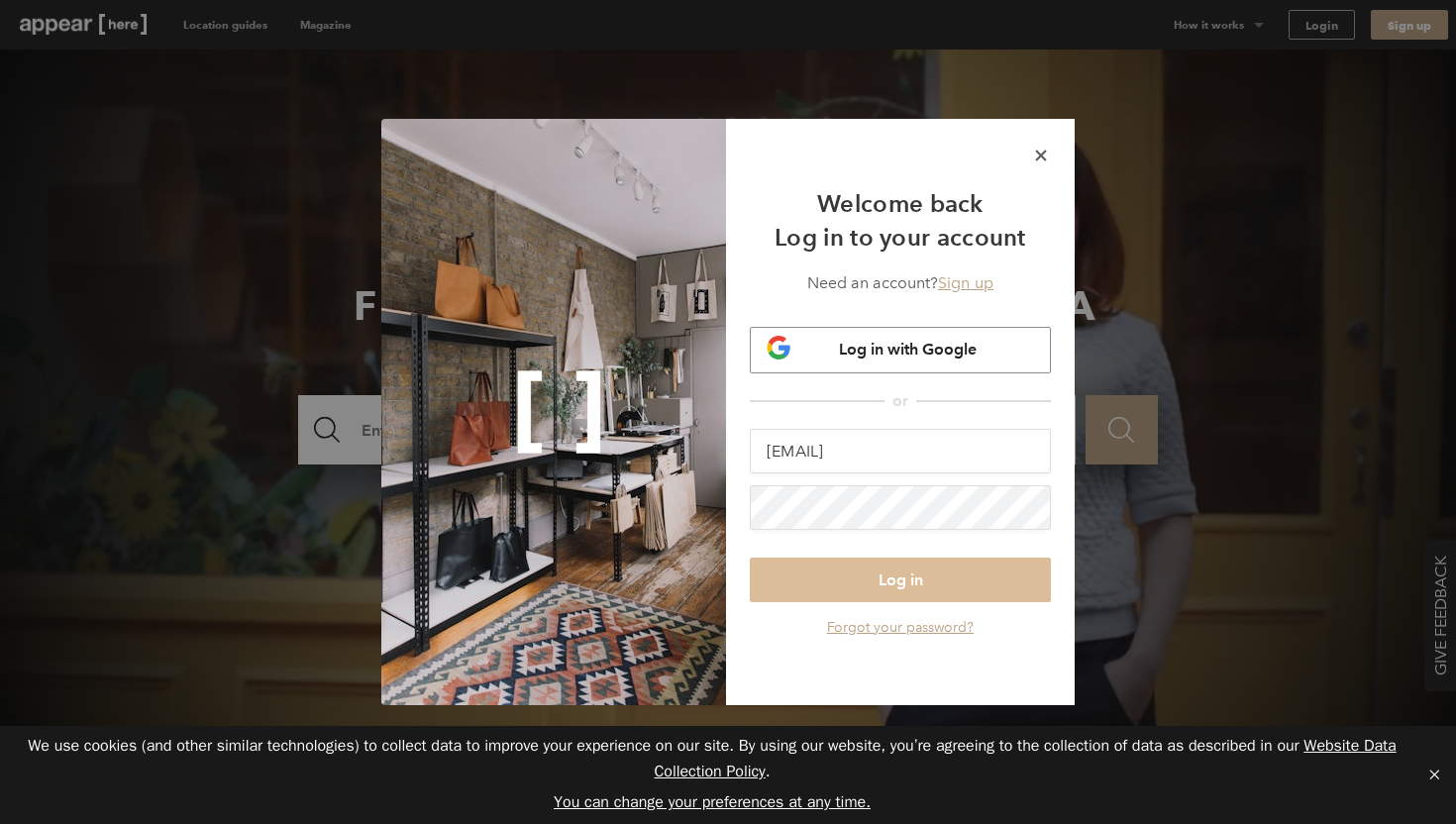 click on "Log in" at bounding box center [900, 579] 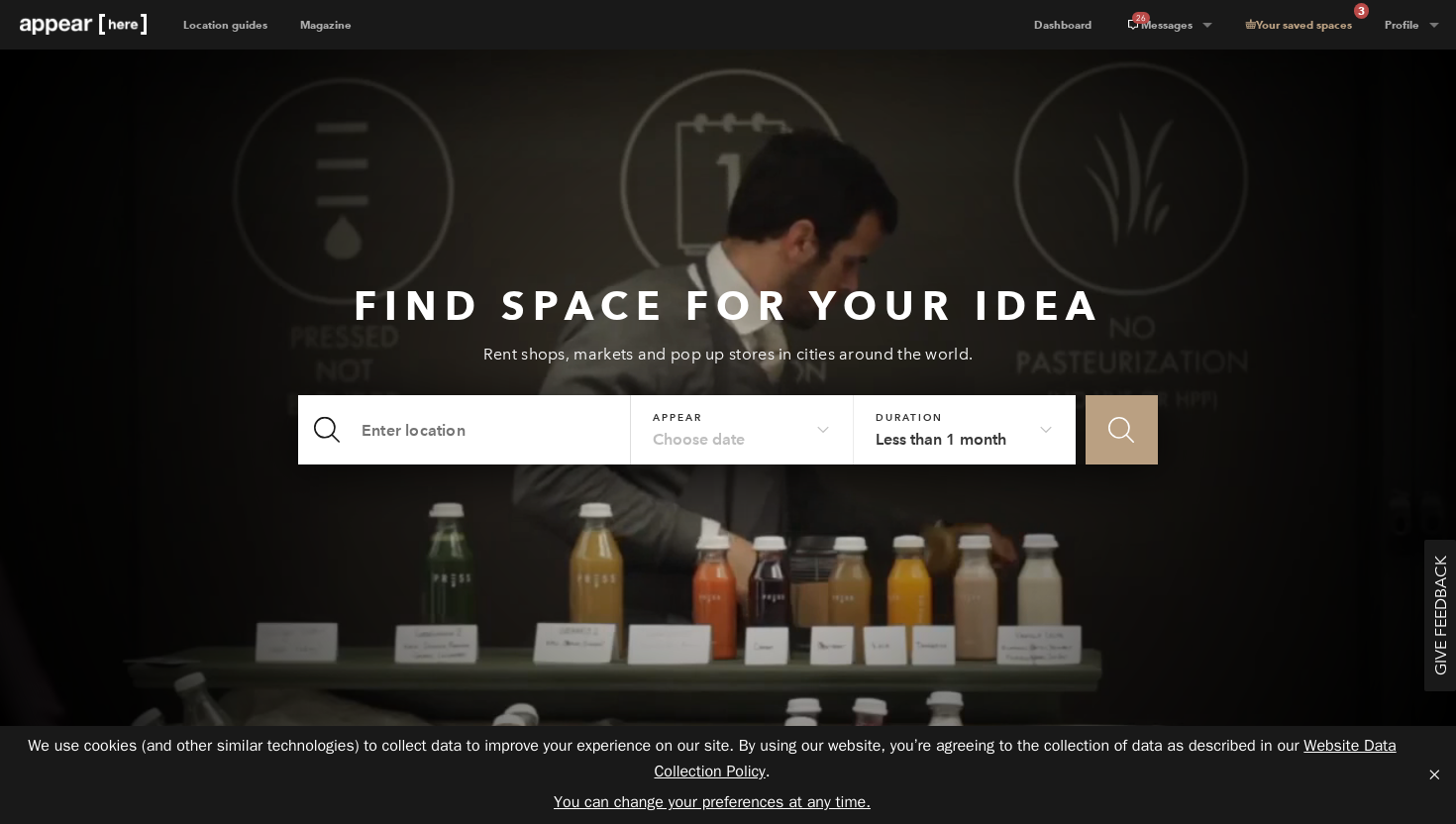scroll, scrollTop: 0, scrollLeft: 0, axis: both 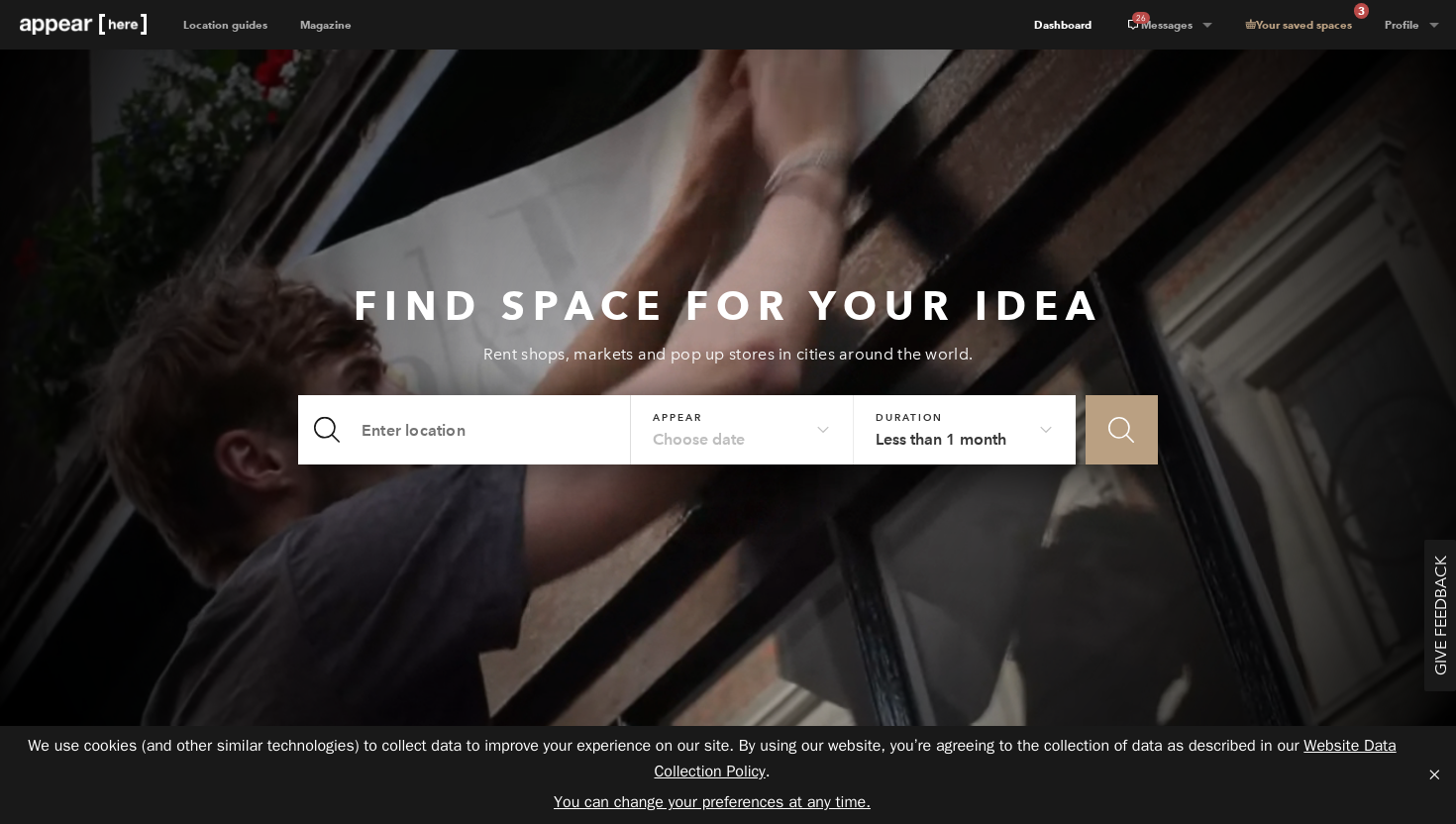 click on "Dashboard" at bounding box center [1063, 25] 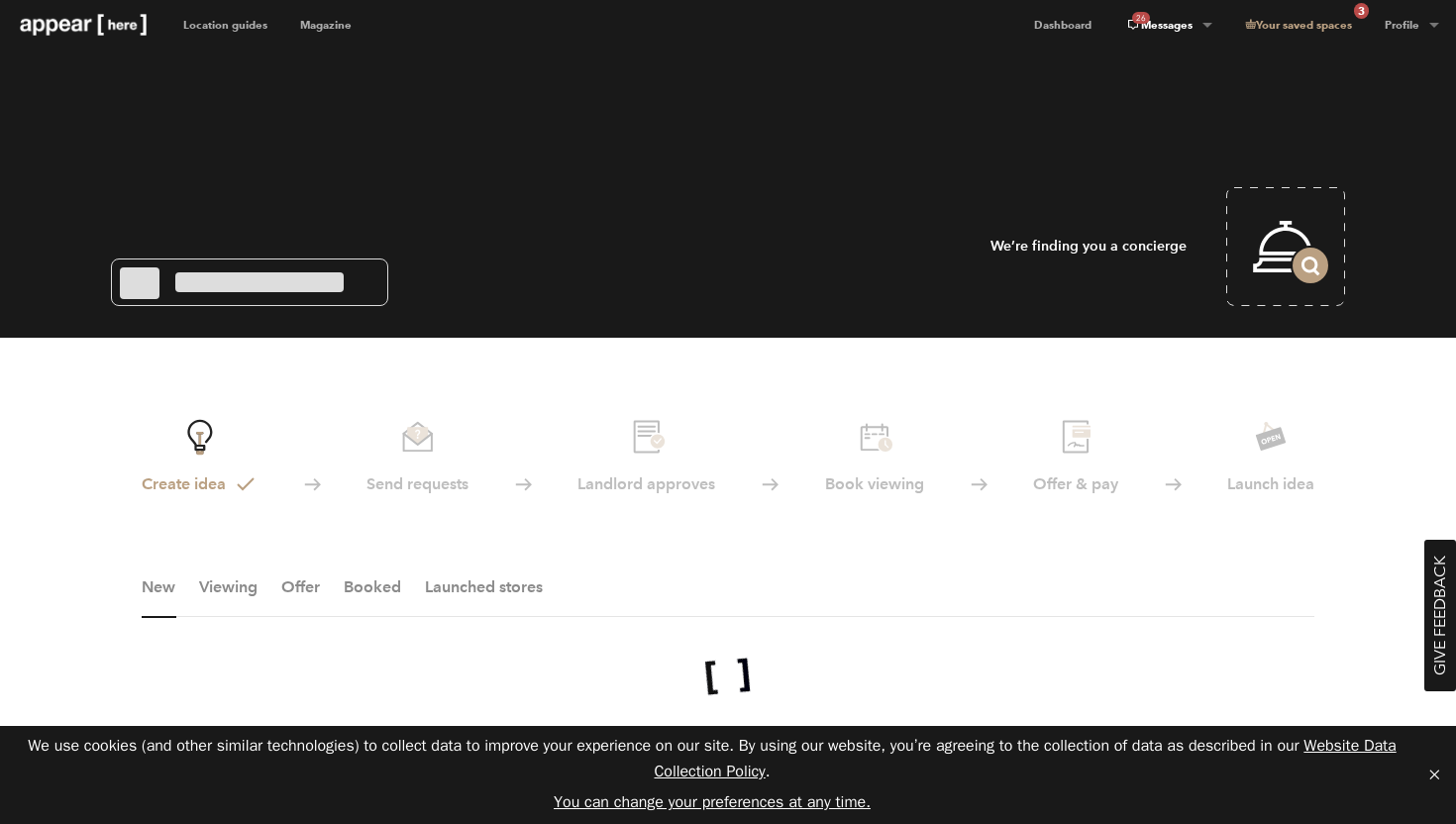 scroll, scrollTop: 0, scrollLeft: 0, axis: both 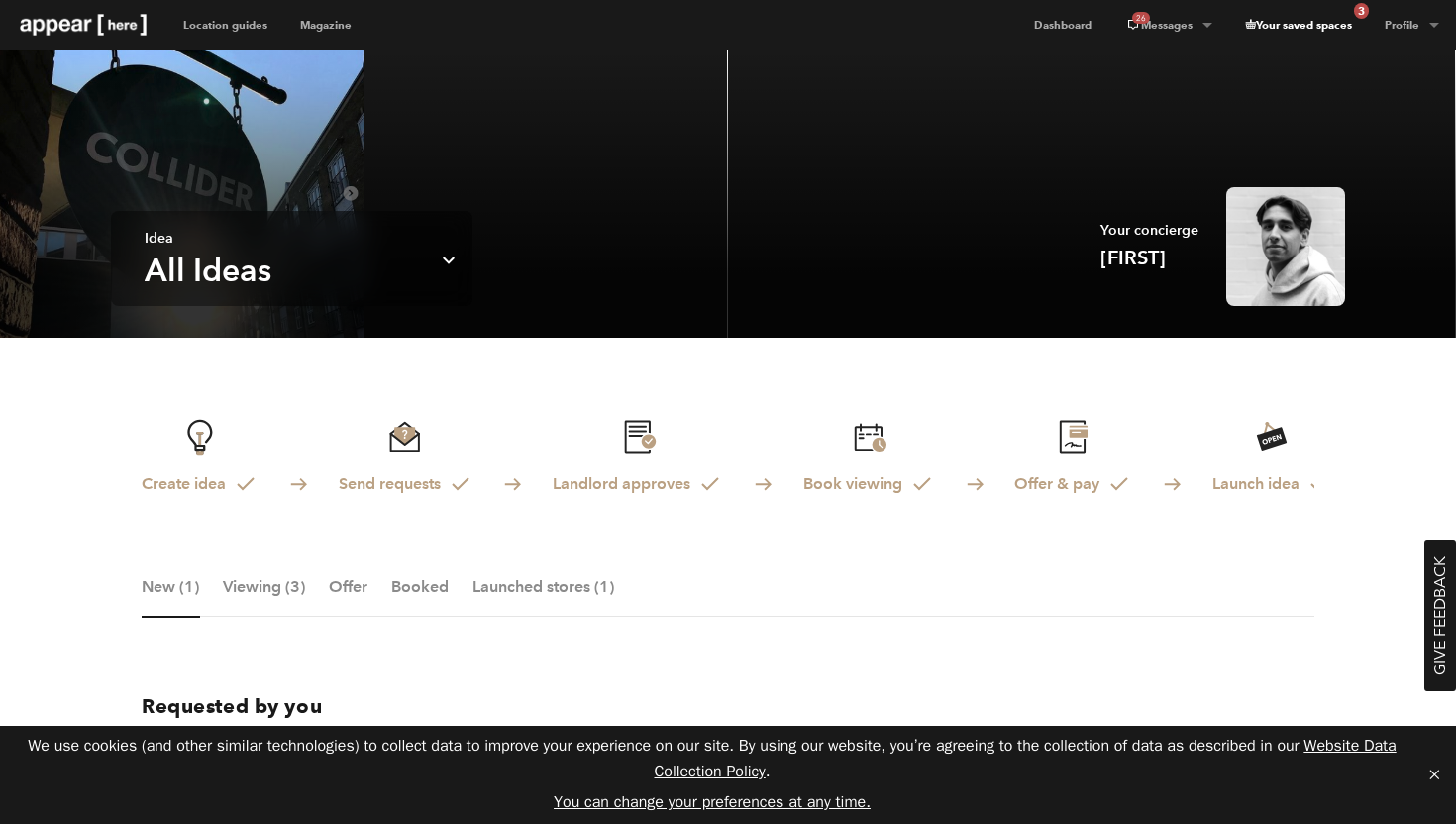 click on "Your saved spaces
3" at bounding box center (1298, 25) 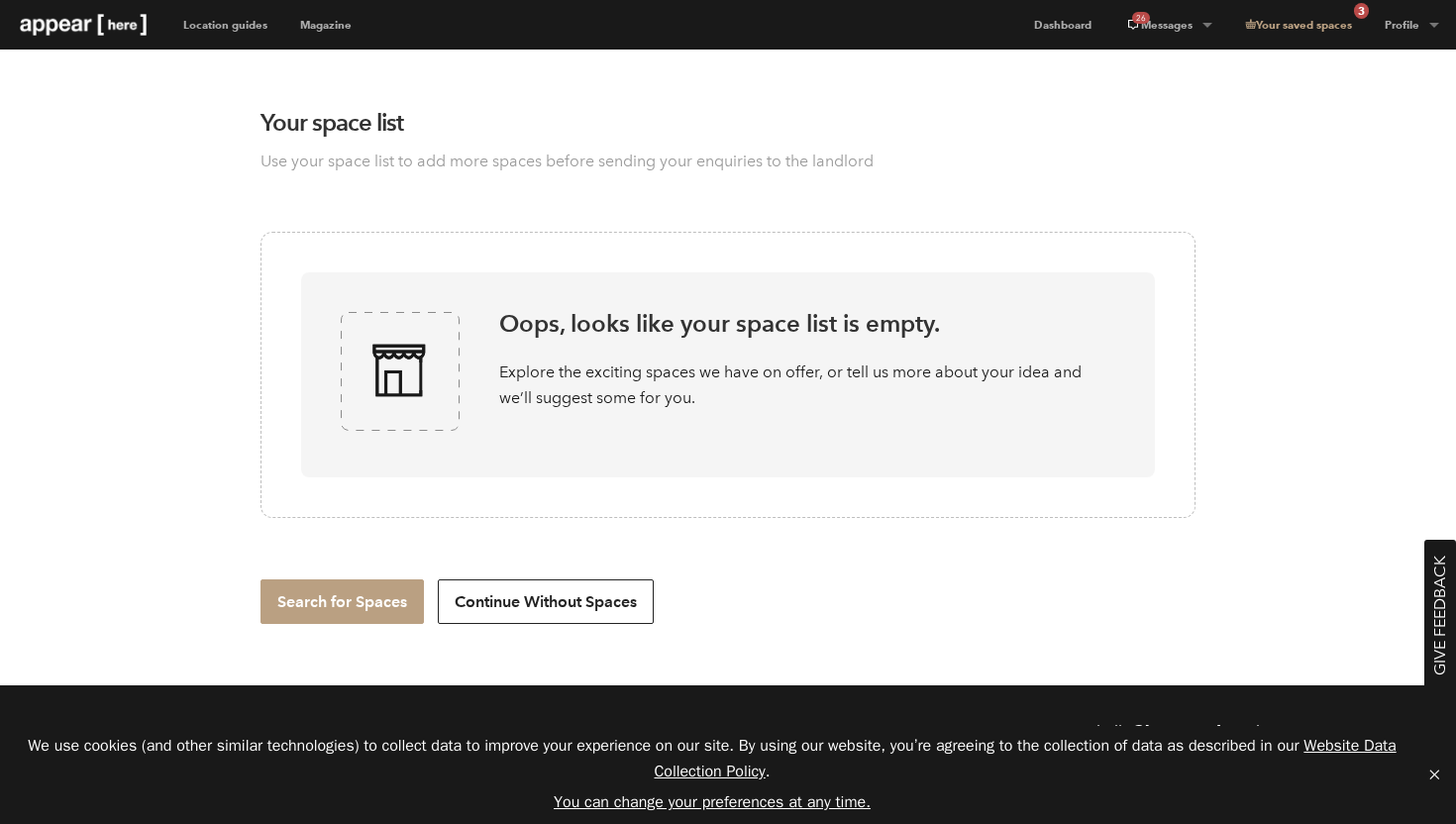 scroll, scrollTop: 0, scrollLeft: 0, axis: both 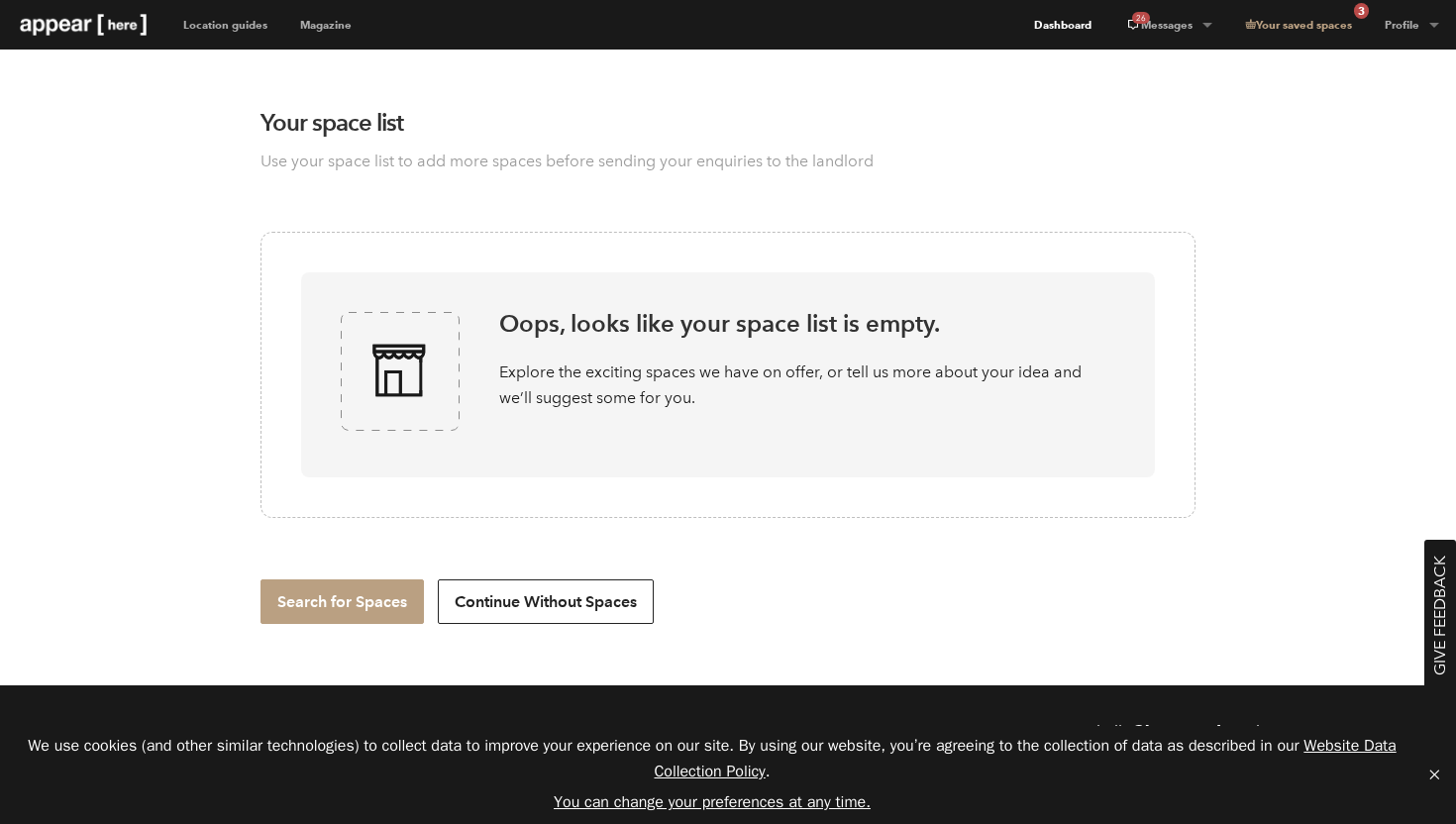 click on "Dashboard" at bounding box center [1063, 25] 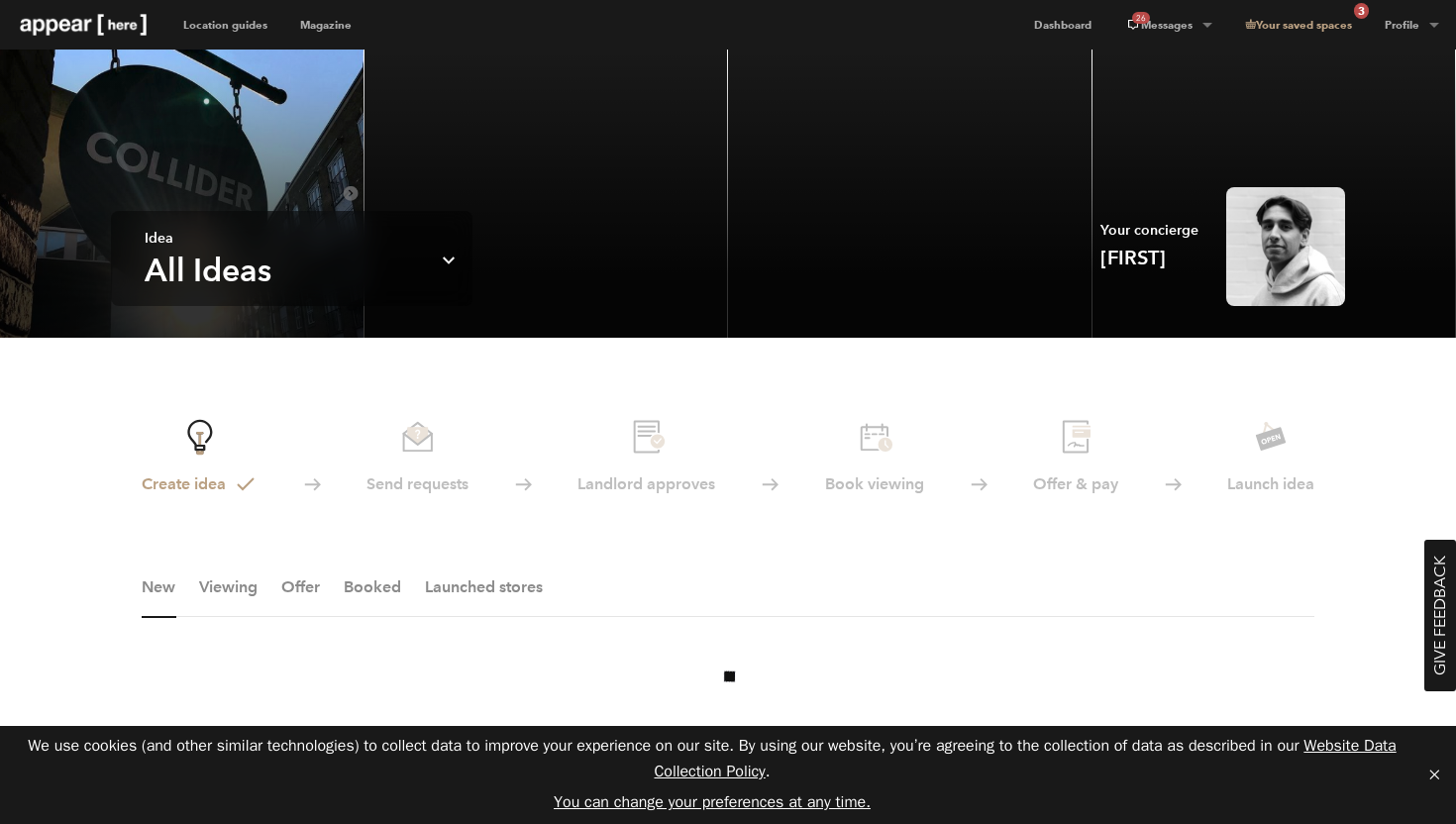 scroll, scrollTop: 0, scrollLeft: 0, axis: both 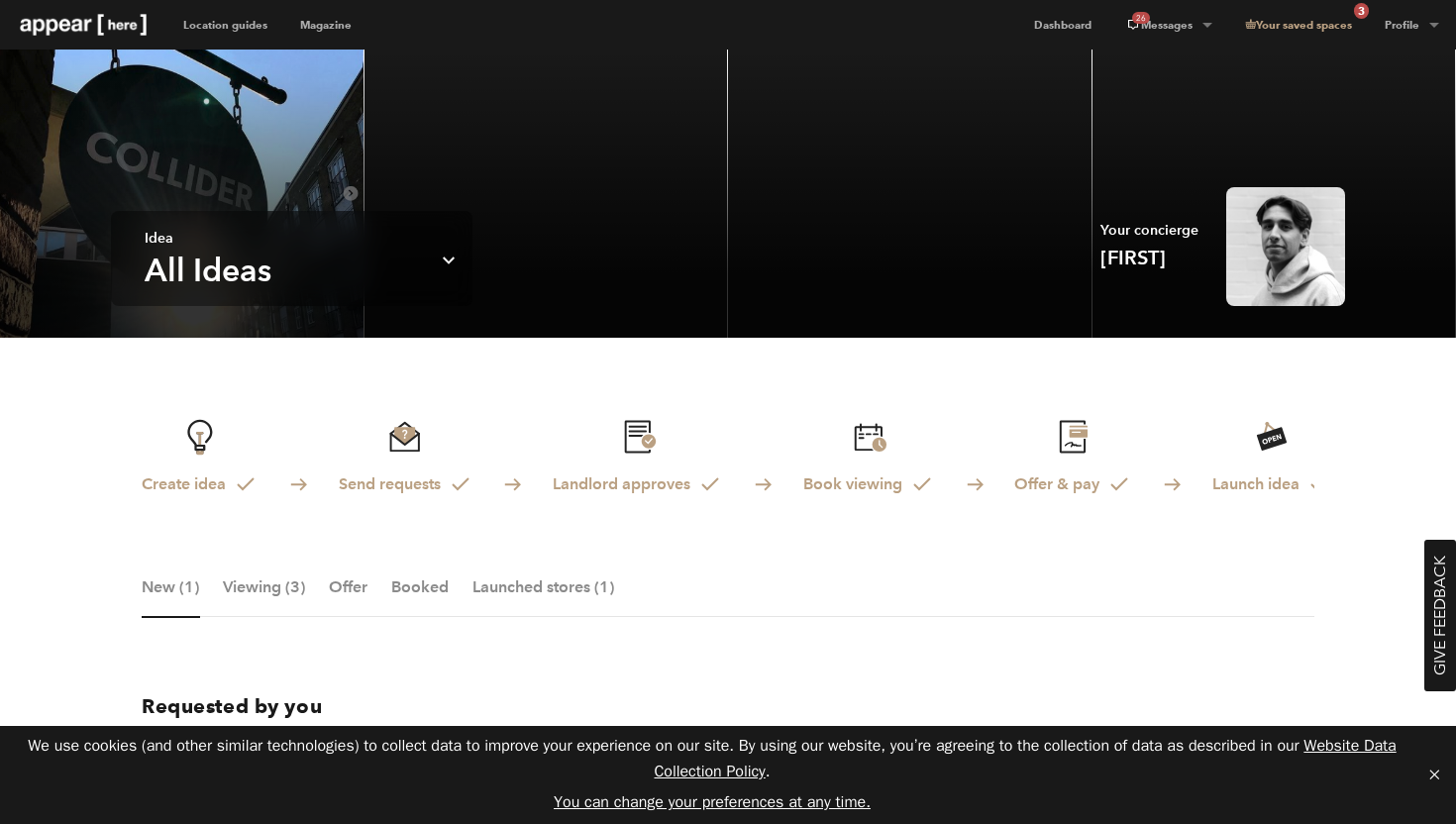 click on "Send requests" at bounding box center [405, 457] 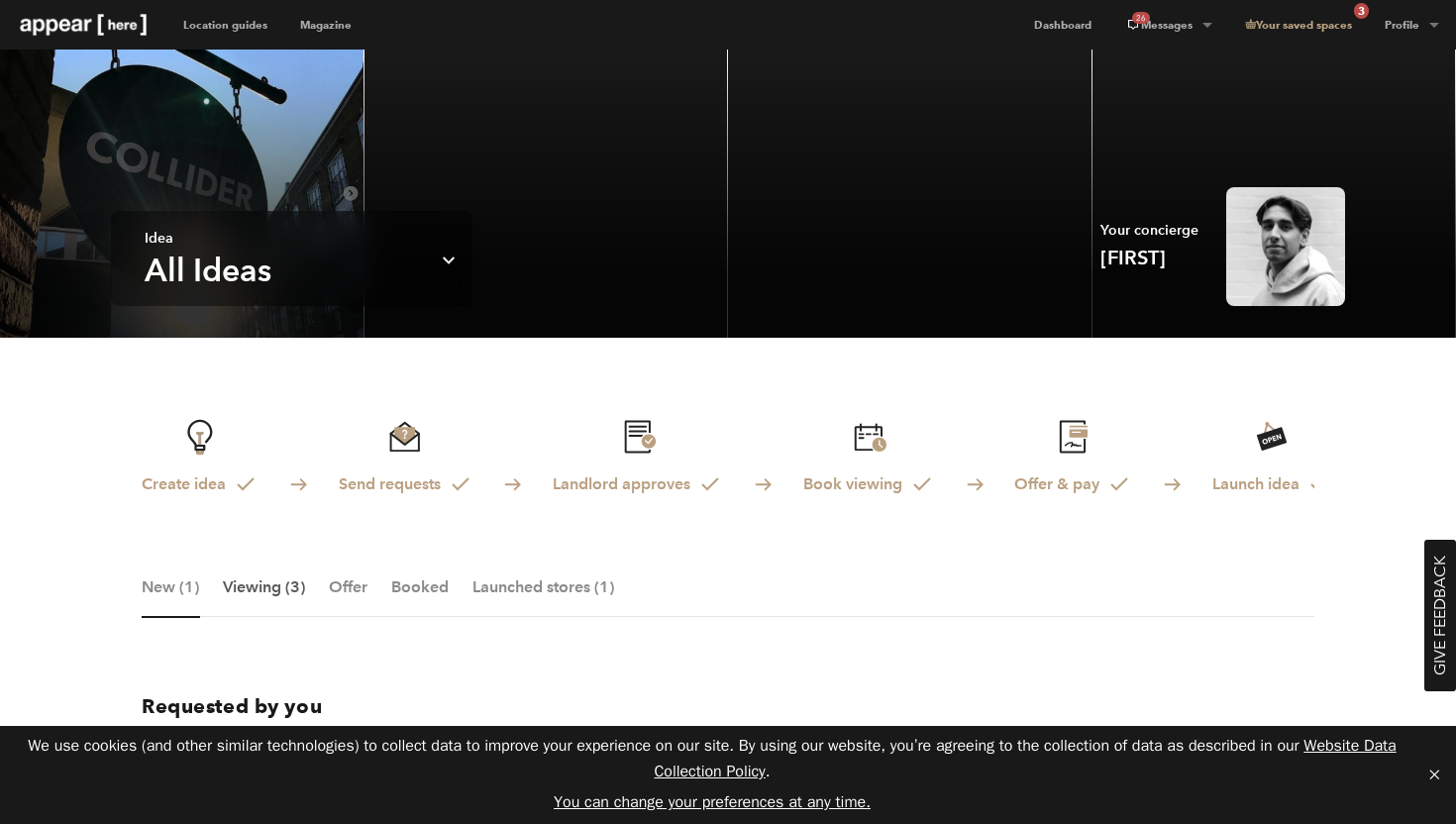 click on "Viewing   (3)" at bounding box center (263, 597) 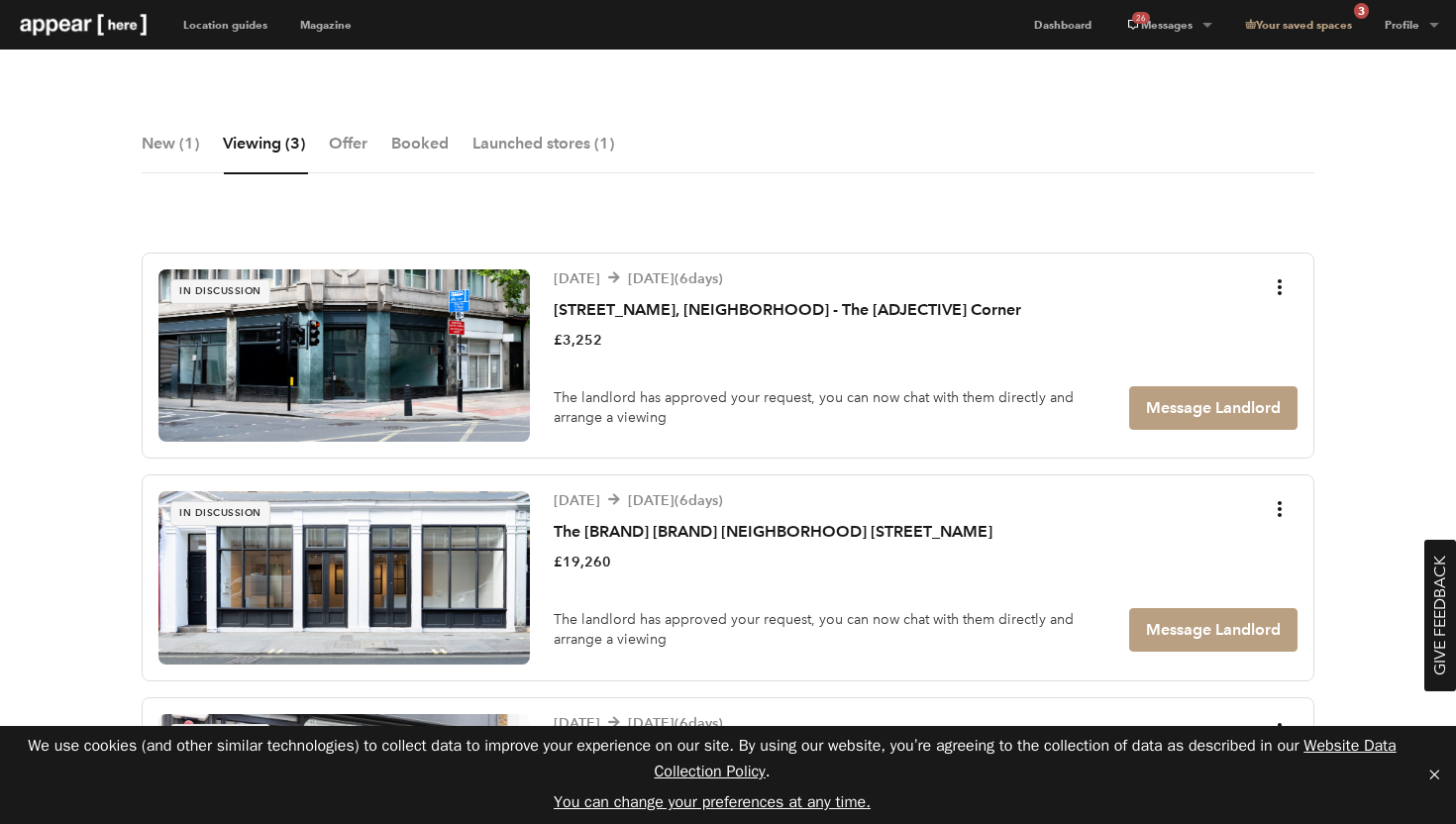 scroll, scrollTop: 401, scrollLeft: 0, axis: vertical 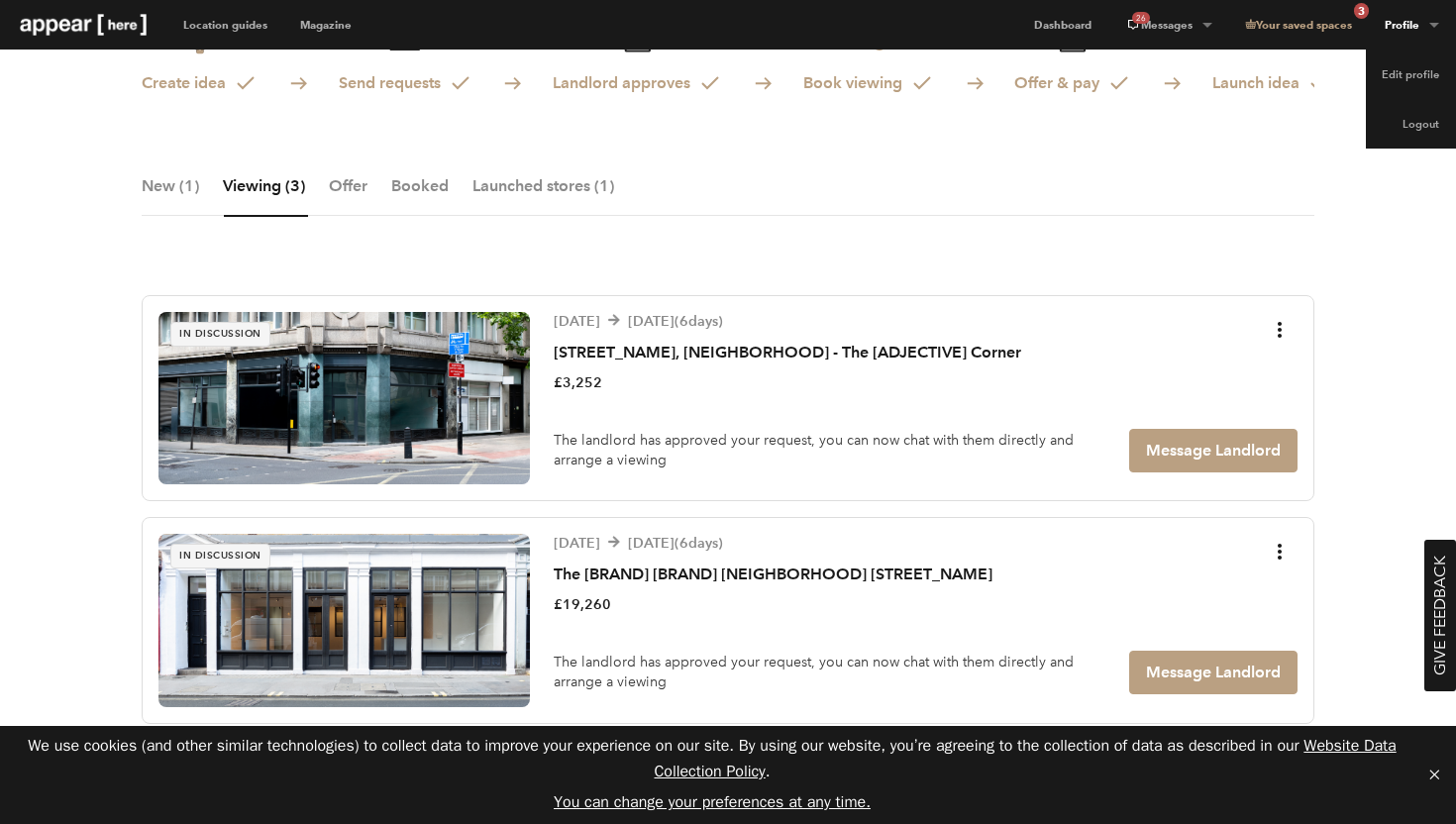 click on "Profile" at bounding box center [1168, 25] 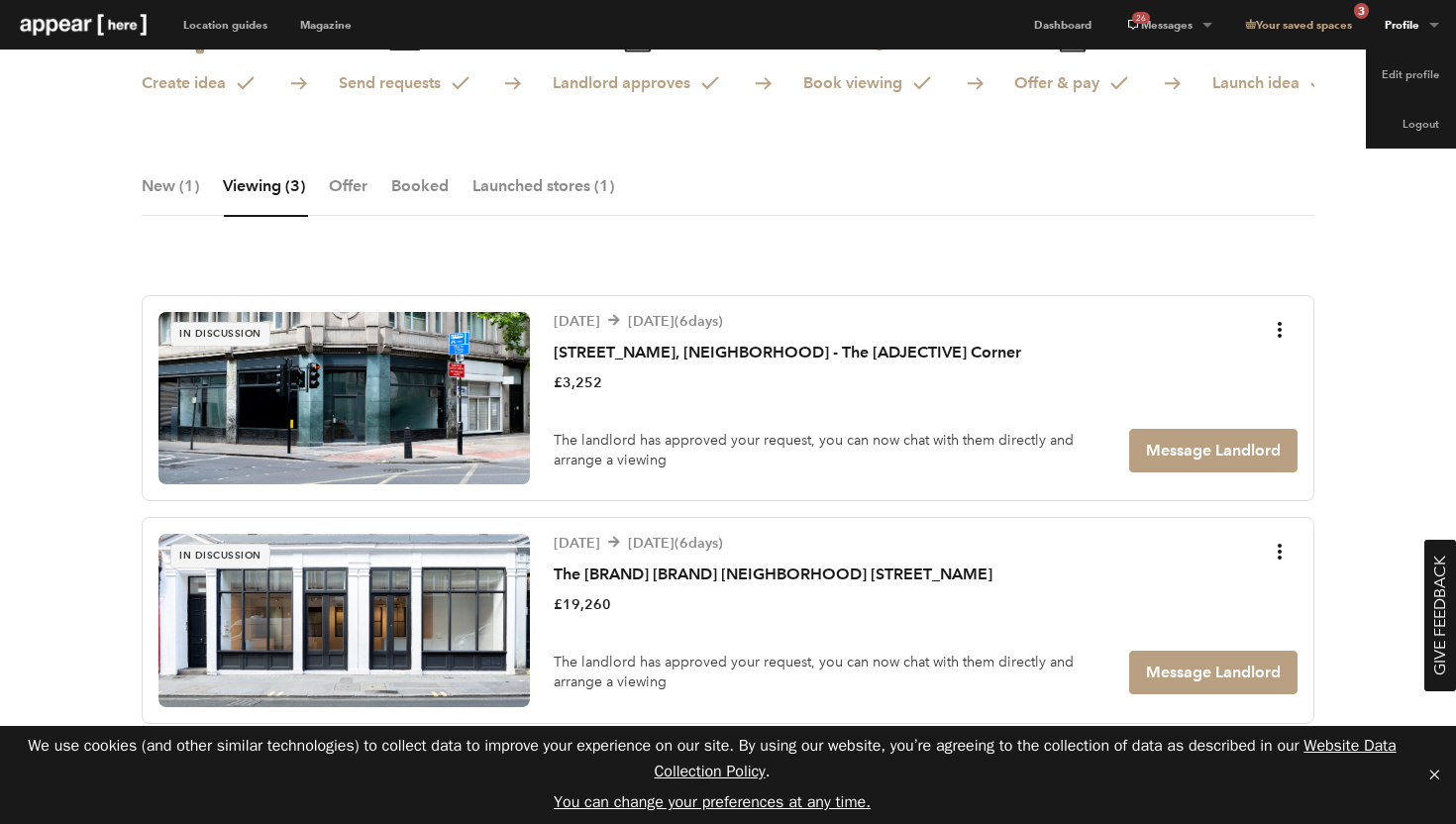 click on "Create idea
Send requests
Landlord approves
Book viewing
Offer & pay
Launch idea
New   (1) Viewing   (3) Offer   Booked   Launched stores   (1) In discussion 10 September '25
15 September '25  ( 6  days) Kingsway, Holborn - The Georgian Corner £3,252
The landlord has approved your request, you can now chat with them directly and arrange a viewing Message Landlord In discussion 10 September '25
15 September '25  ( 6  days) The Black & White Soho Shop, Greek Street £19,260
The landlord has approved your request, you can now chat with them directly and arrange a viewing Message Landlord In discussion 10 September '25
15 September '25  ( 6  days) Great Titchfield Street - Flexible Space £25,038
Message Landlord Accept Viewing" at bounding box center (728, 488) 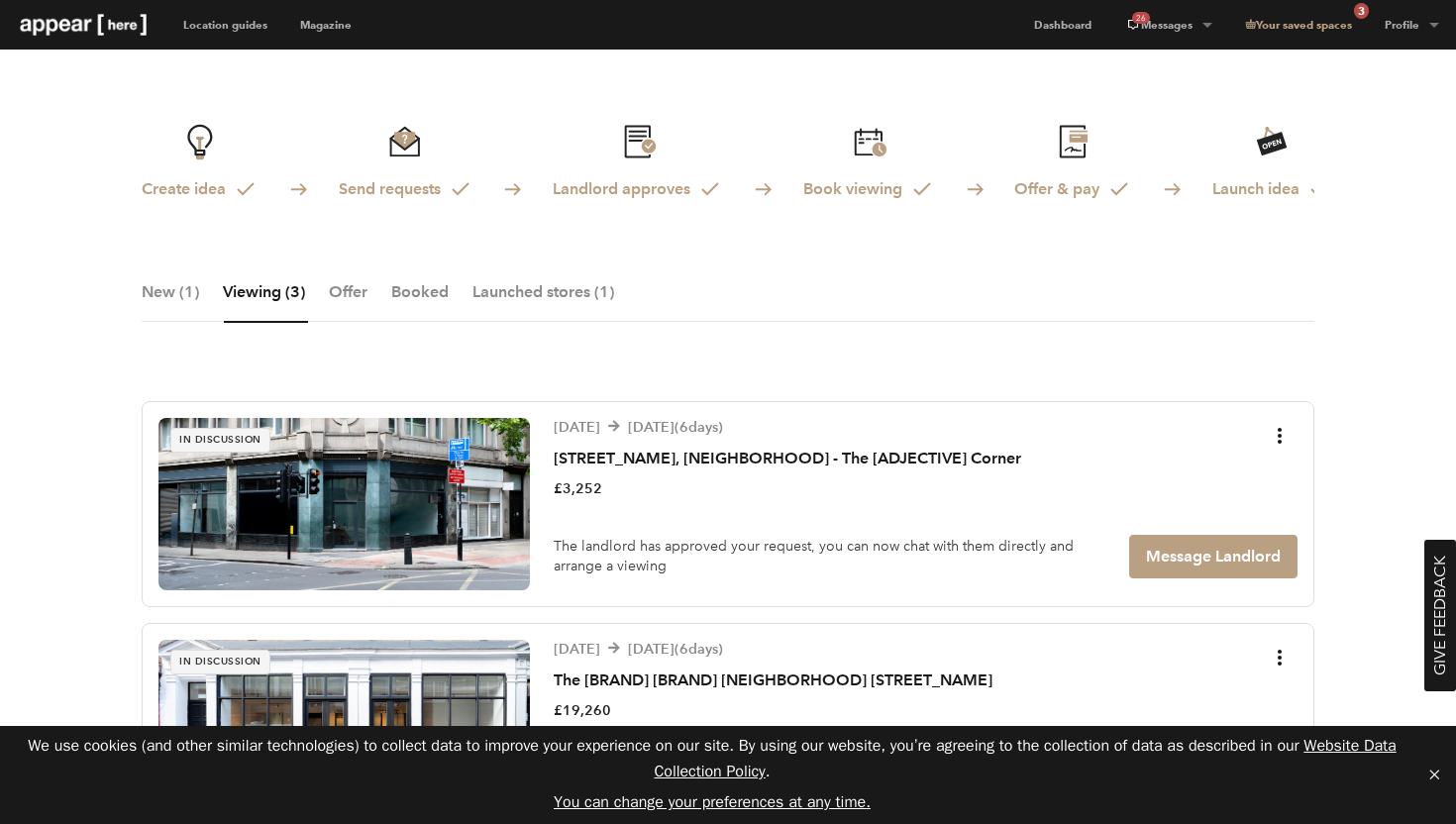 scroll, scrollTop: 288, scrollLeft: 0, axis: vertical 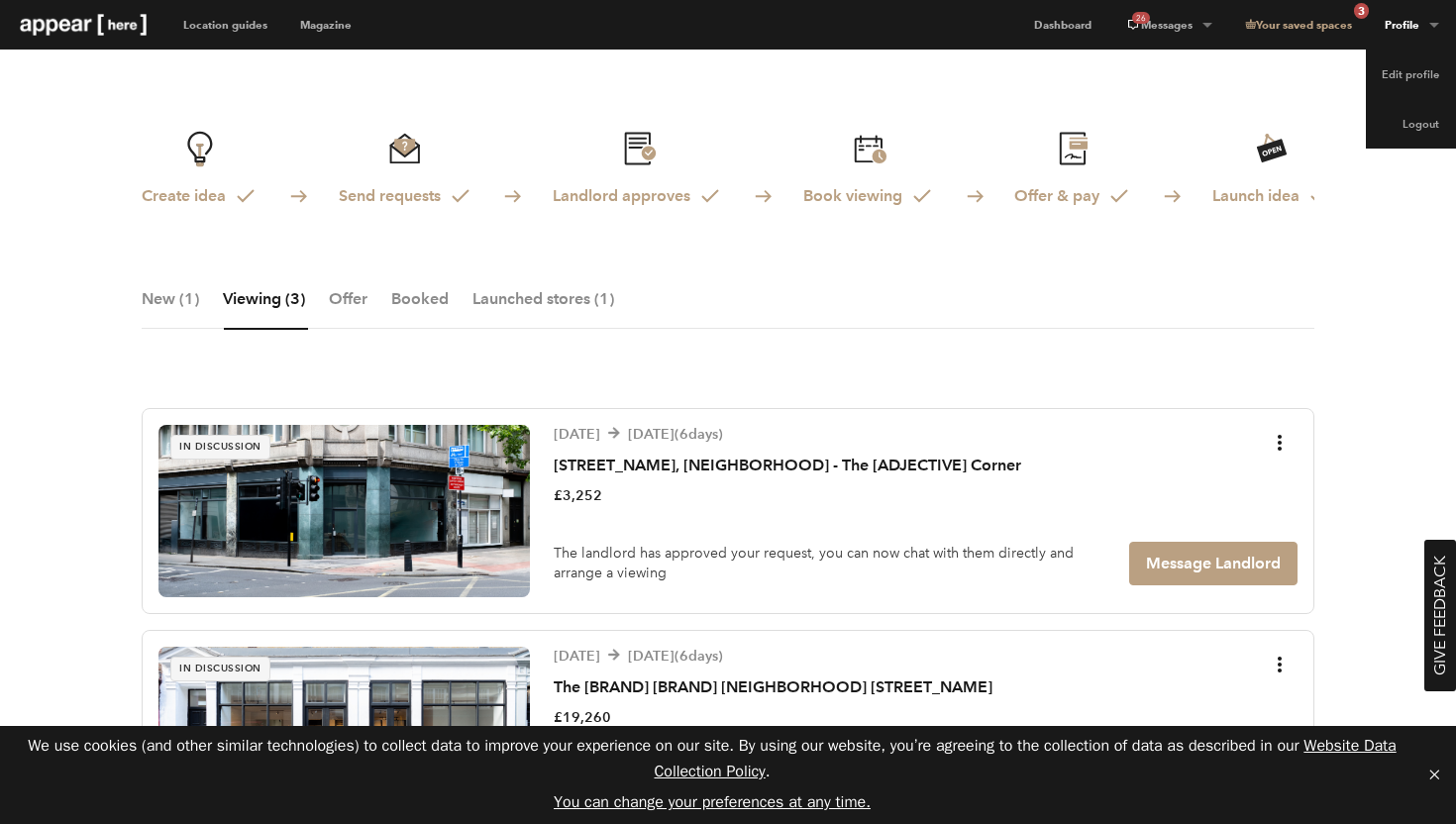 click on "Profile" at bounding box center [1168, 25] 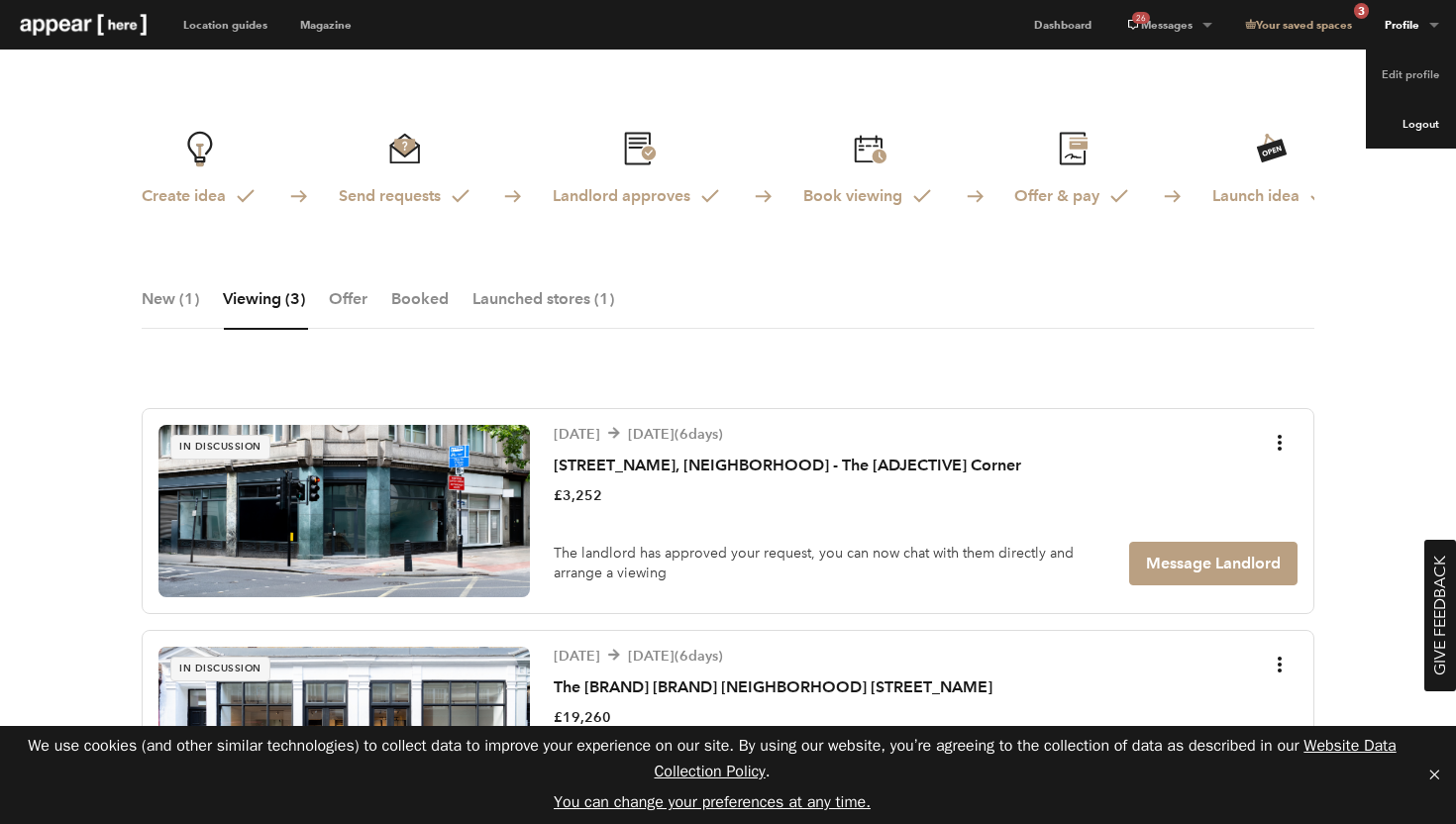 click on "Logout" at bounding box center (1410, 124) 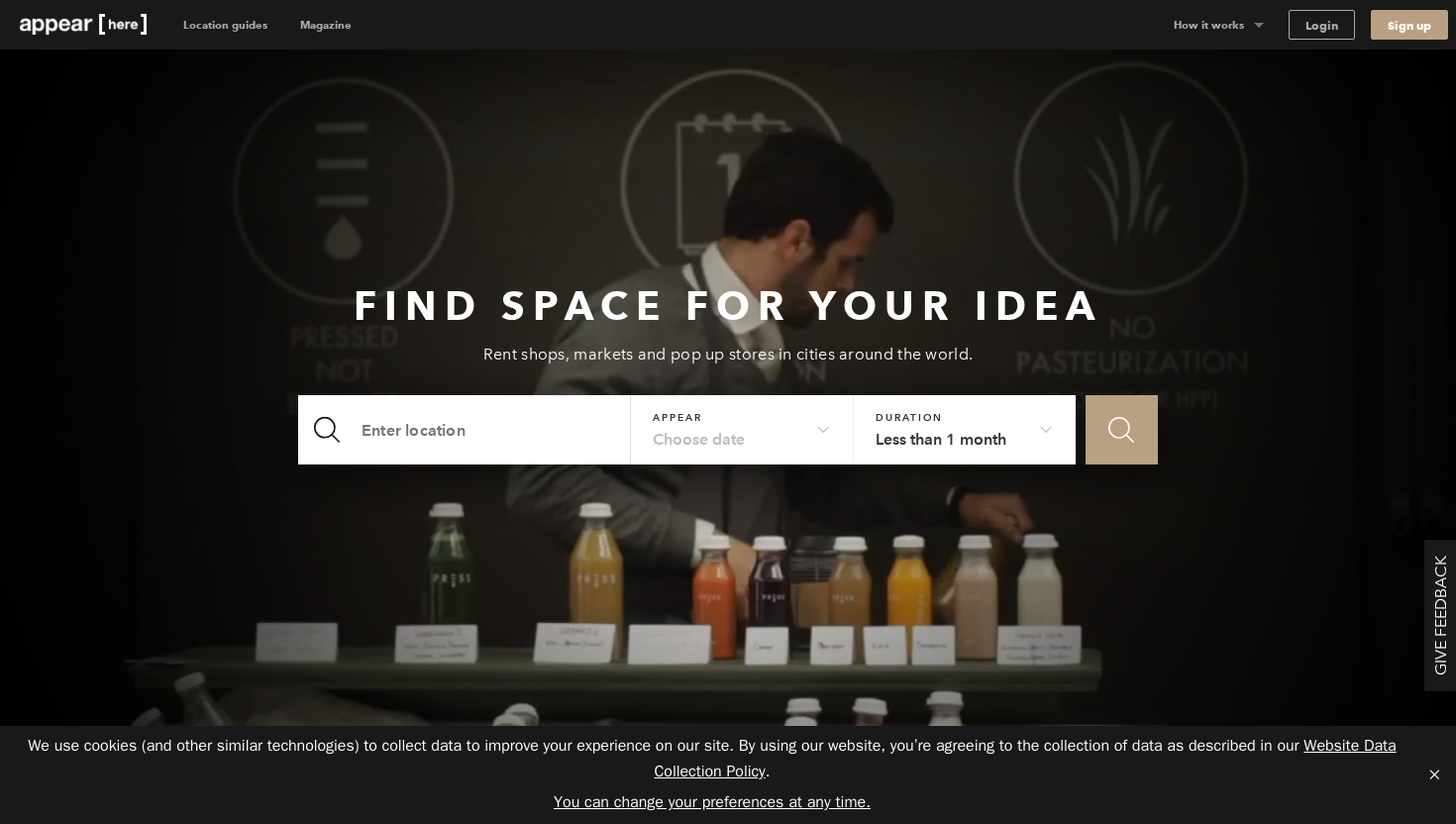 scroll, scrollTop: 0, scrollLeft: 0, axis: both 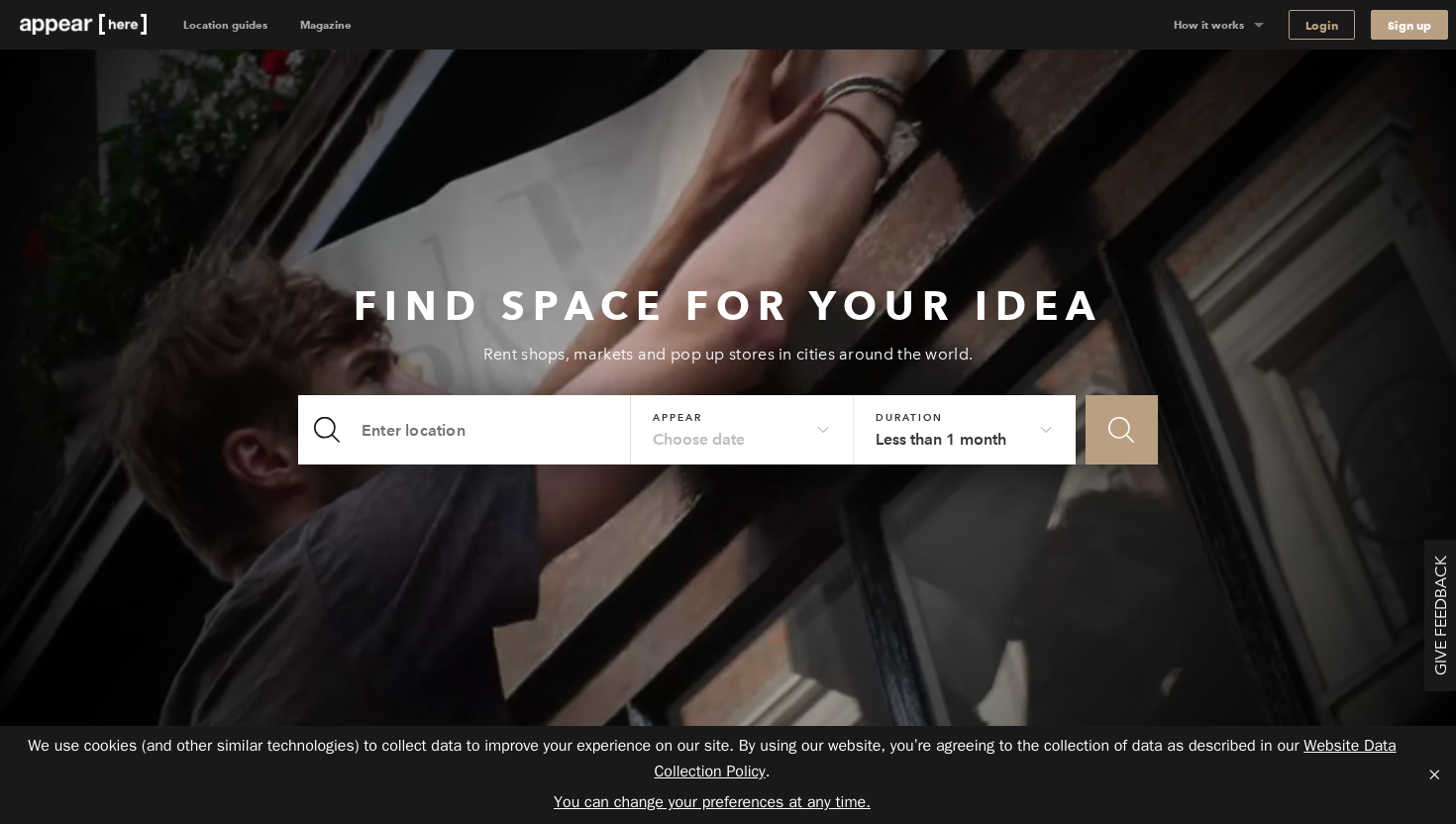 click on "Login" at bounding box center (1321, 25) 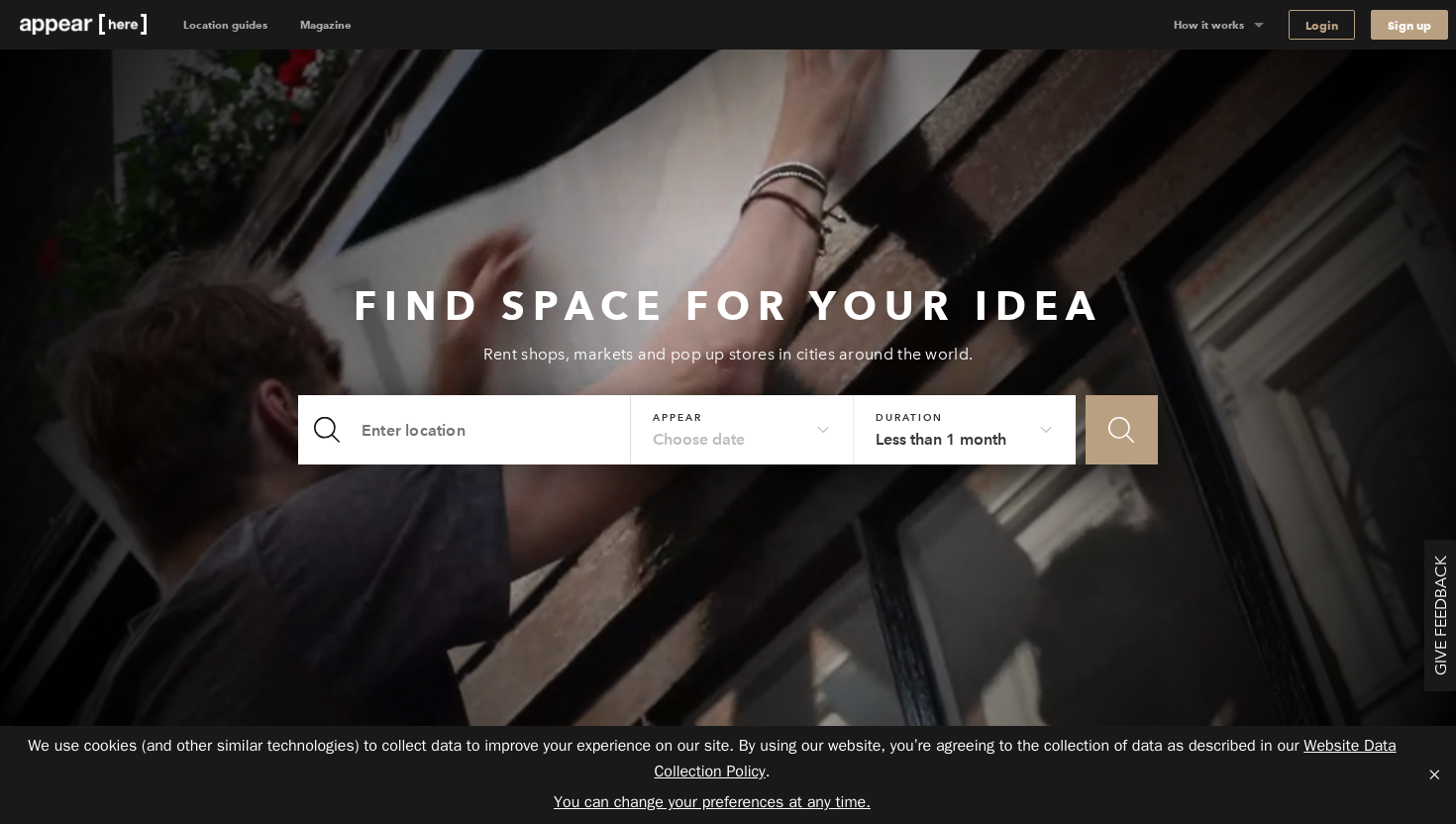 type 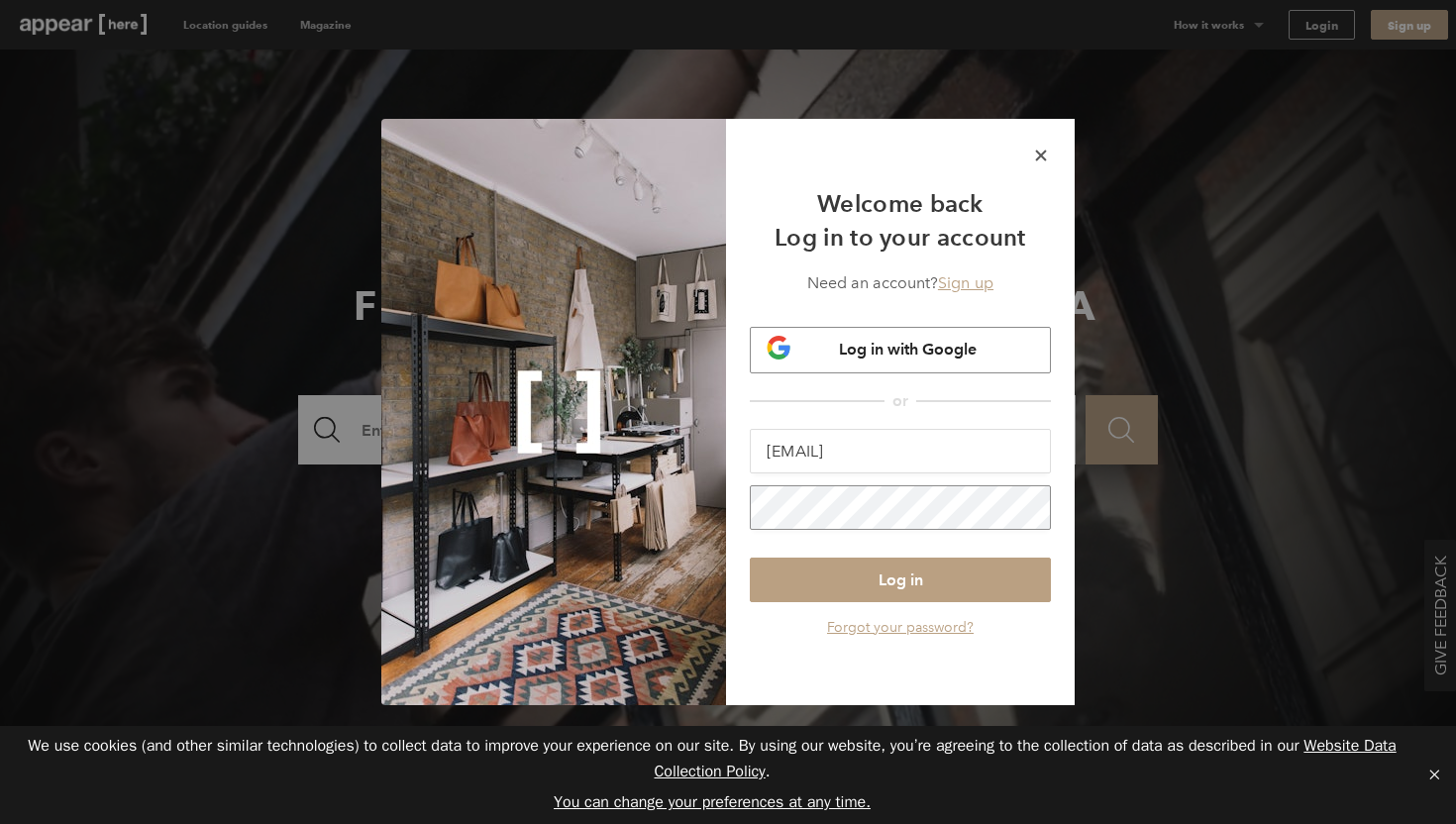 click on "icon-x .cls-1{fill:#010101;fill-rule:evenodd;} Welcome back Log in to your account Need an account?  Sign up Log in with Google or W79gJOpxeDF1+7c8YuD53zKdXRYqhu5UIWffsD2FE6RkCxyObVo1iF9Wqw5oX7LAeUSdMD5A4aUjpgNrxy4WXg== / sonny.borg@wearecollider.com Log in Forgot your password?" at bounding box center (728, 412) 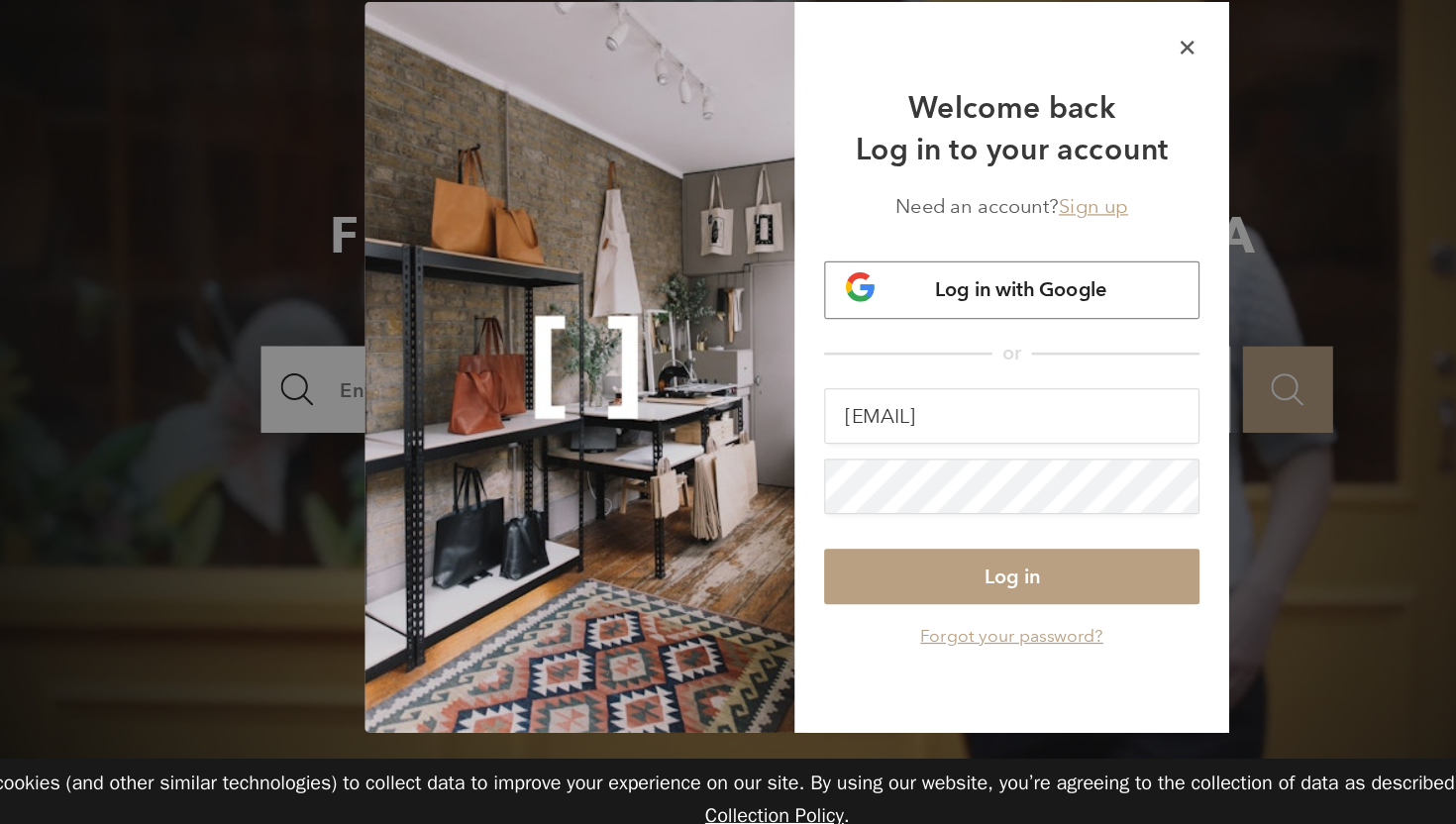 click on "W79gJOpxeDF1+7c8YuD53zKdXRYqhu5UIWffsD2FE6RkCxyObVo1iF9Wqw5oX7LAeUSdMD5A4aUjpgNrxy4WXg== / sonny.borg@wearecollider.com Log in Forgot your password?" at bounding box center [900, 534] 